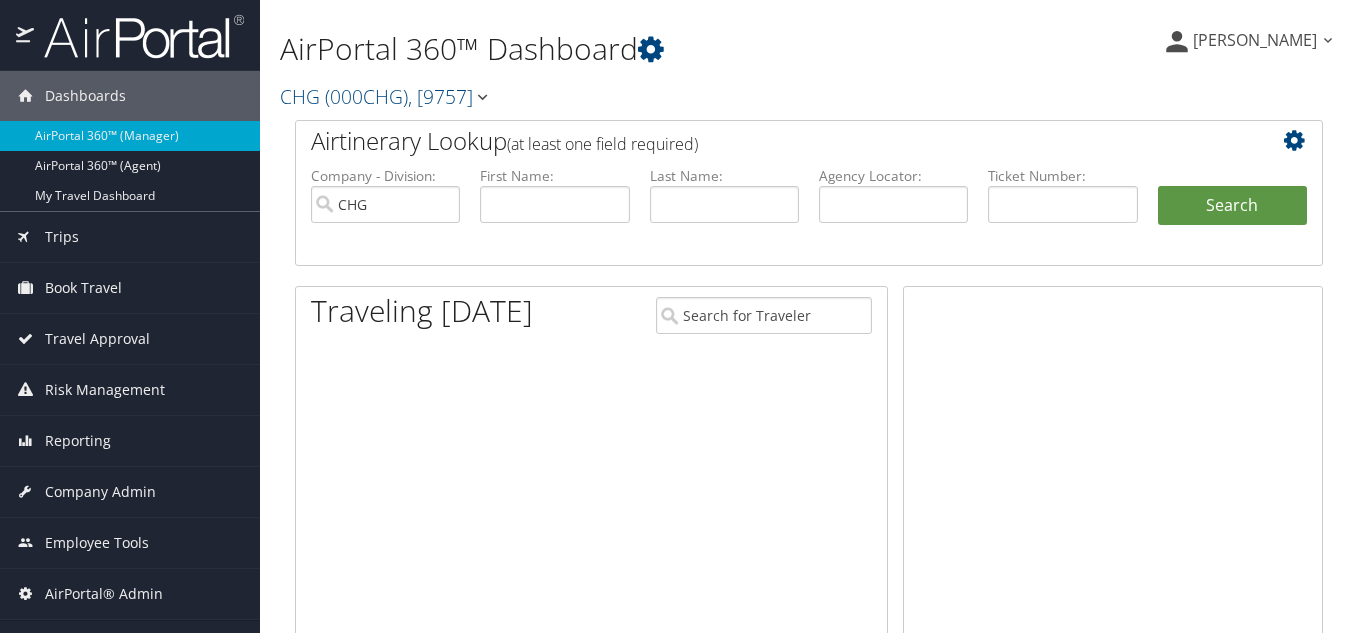 scroll, scrollTop: 0, scrollLeft: 0, axis: both 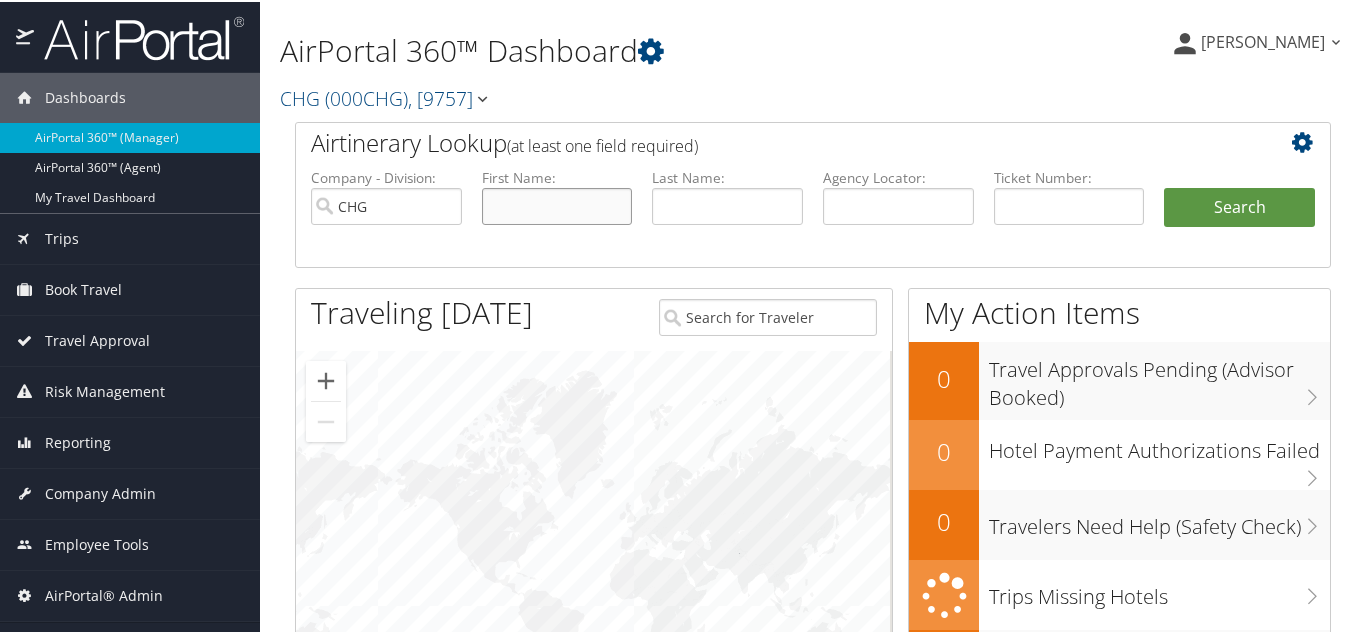 click at bounding box center [557, 204] 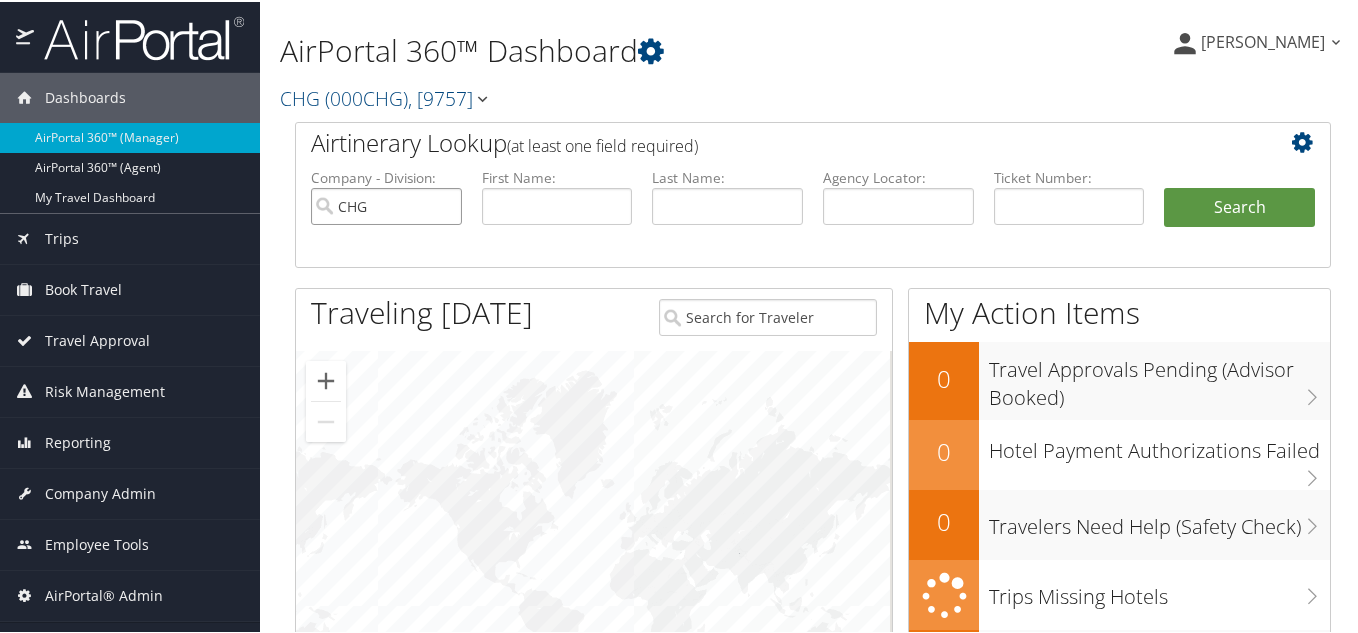 click on "CHG" at bounding box center (386, 204) 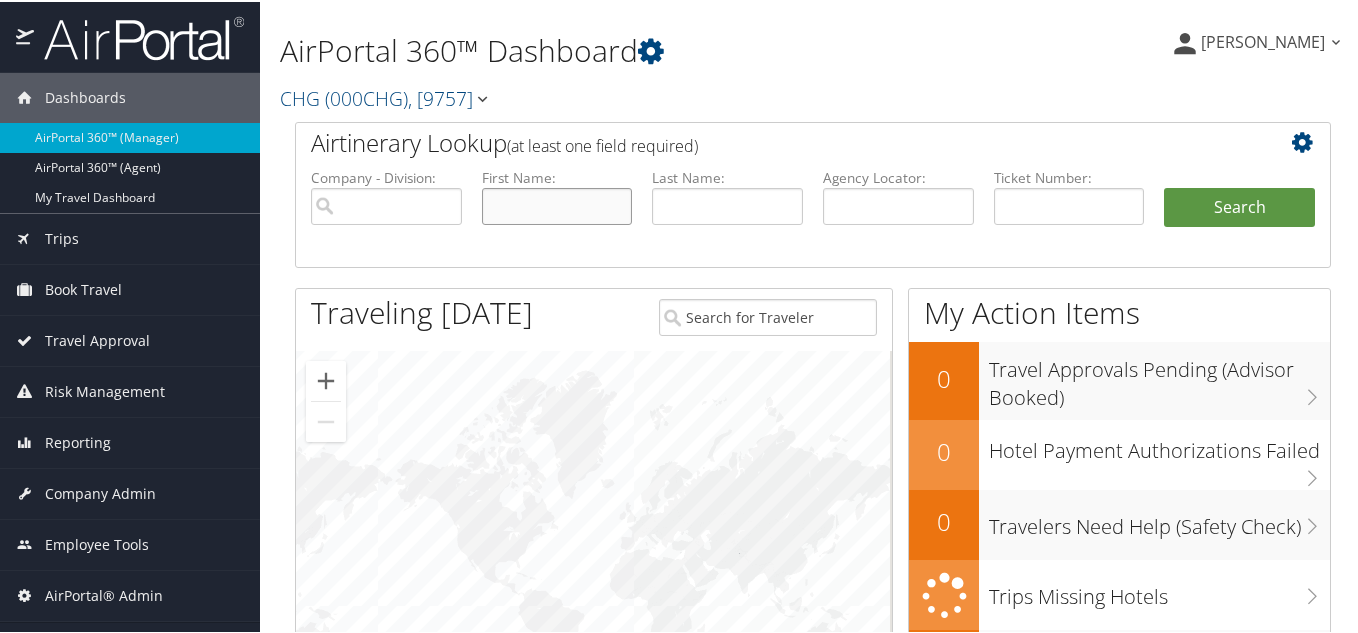 click at bounding box center [557, 204] 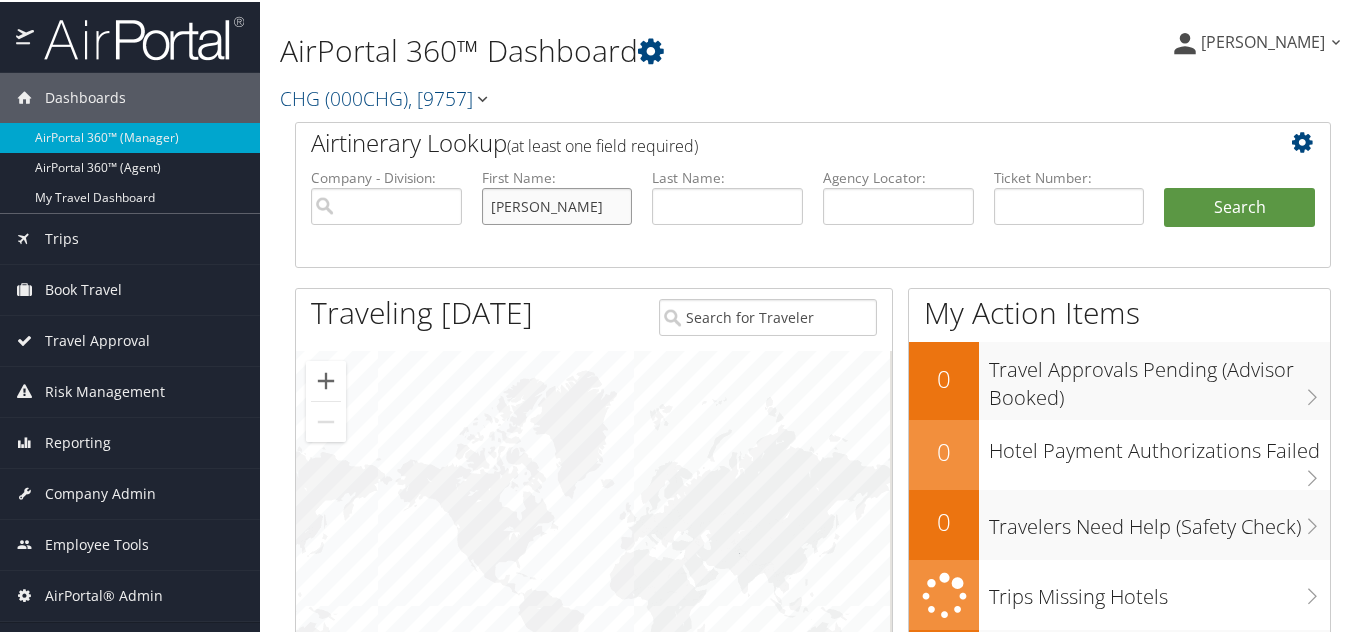 type on "joseph" 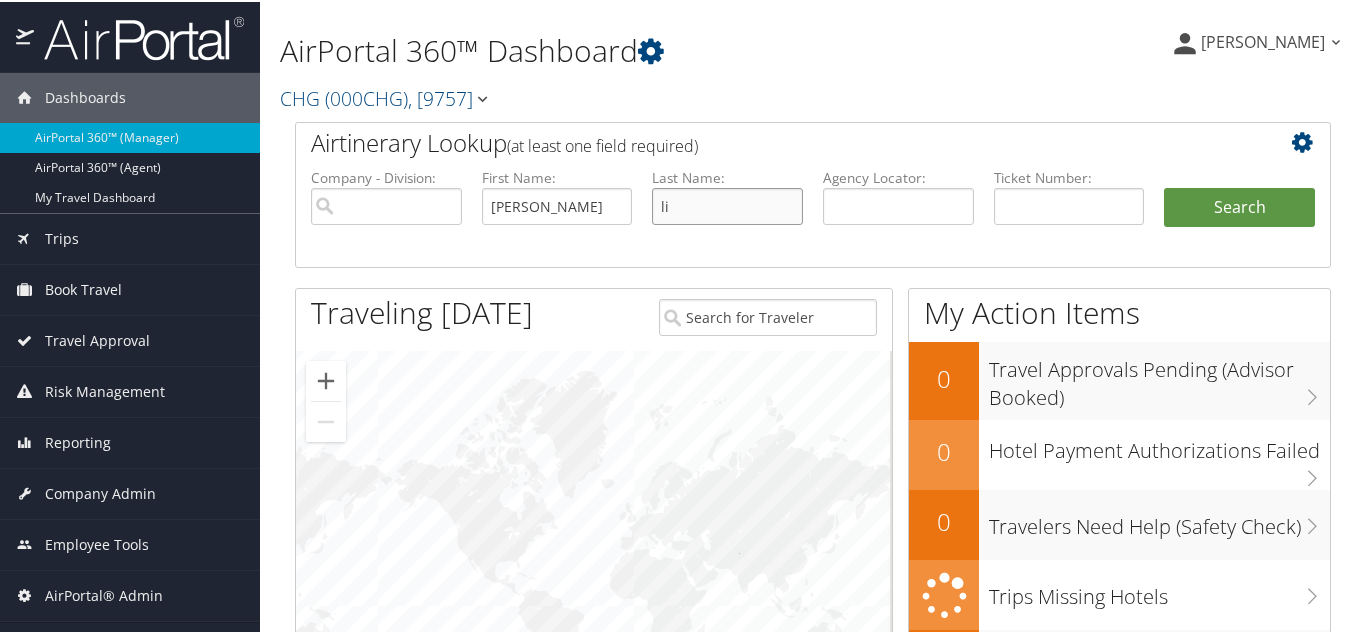 type on "li" 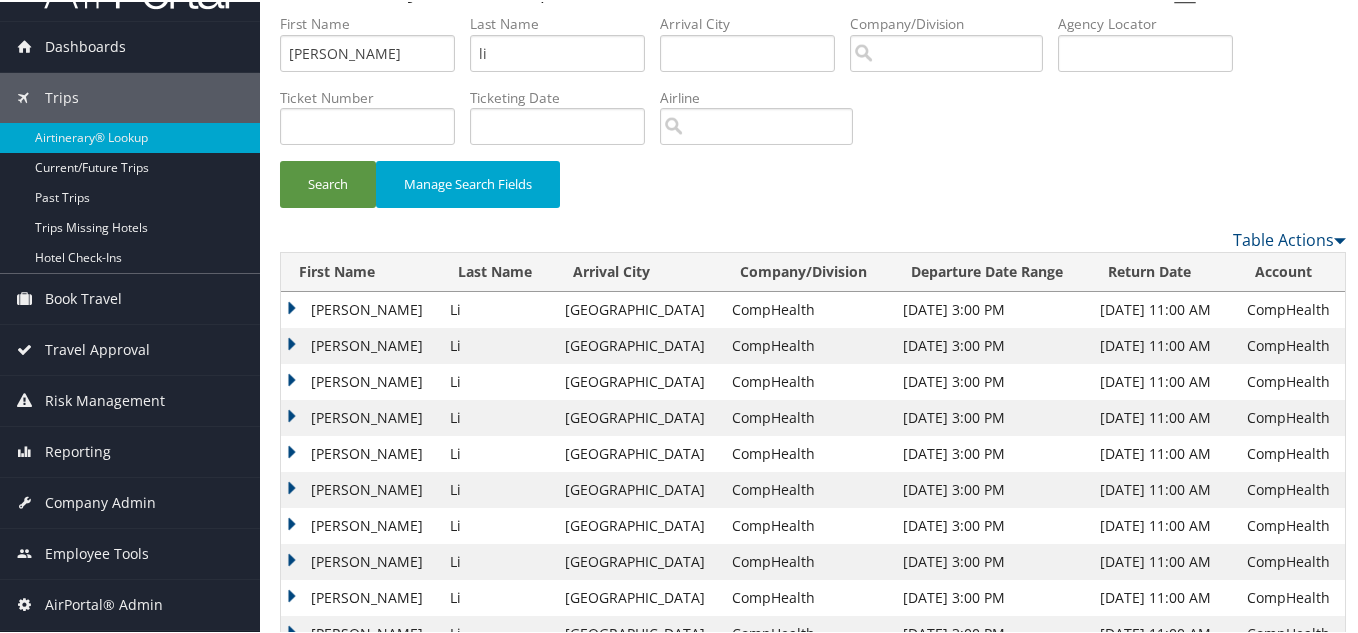 scroll, scrollTop: 100, scrollLeft: 0, axis: vertical 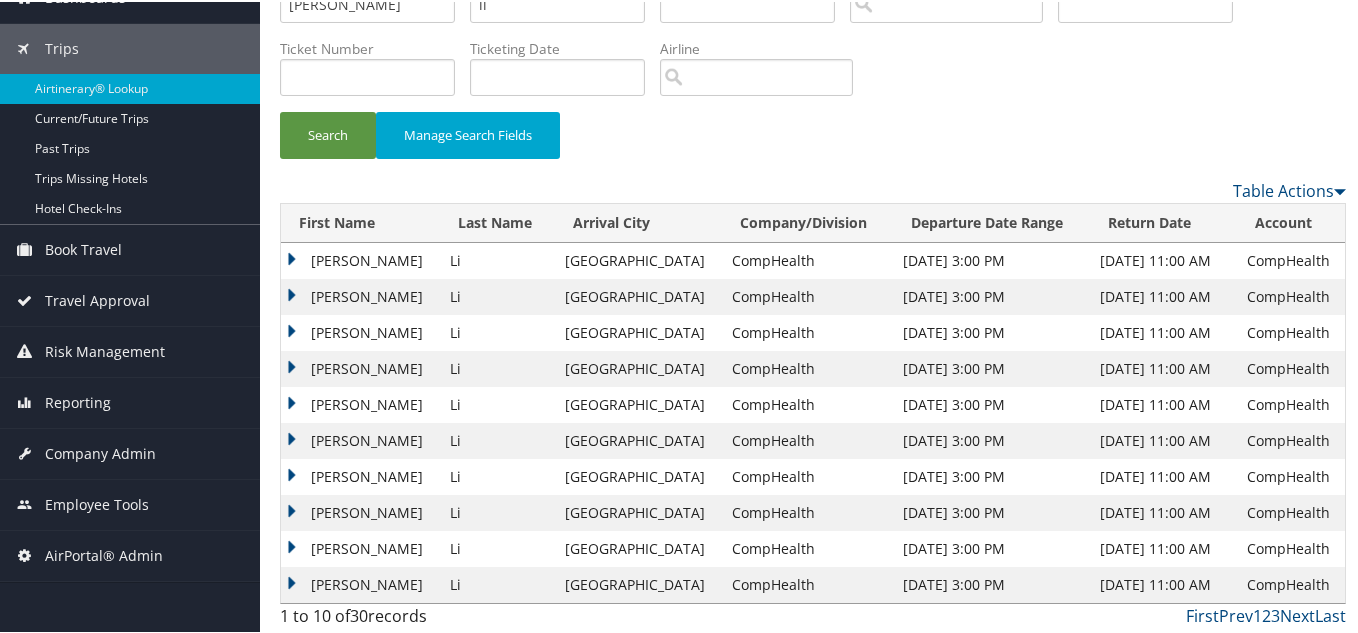 click on "Joseph" at bounding box center (360, 367) 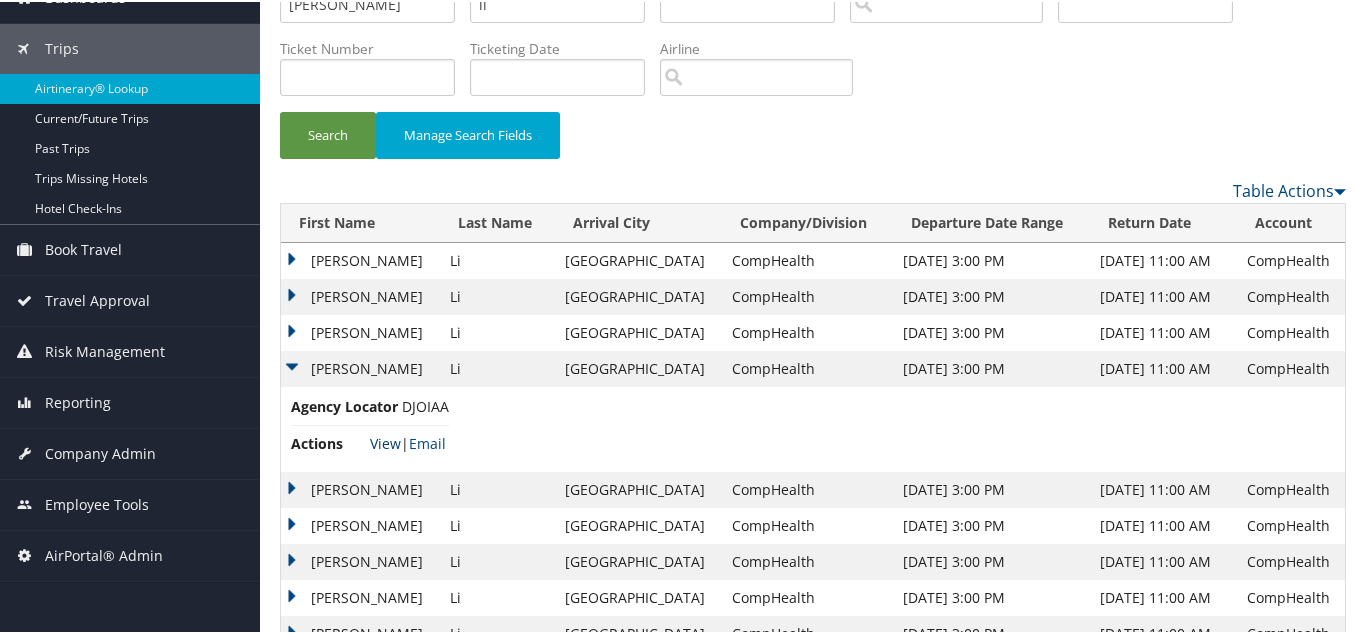 click on "View" at bounding box center (385, 441) 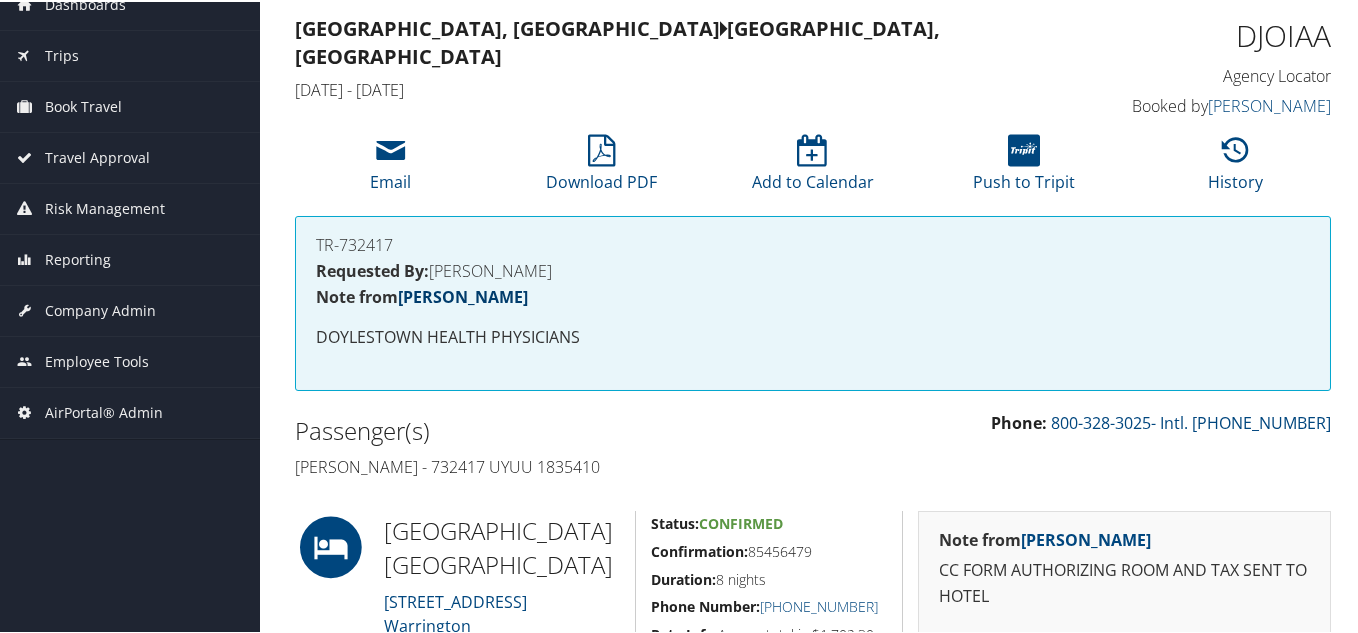 scroll, scrollTop: 0, scrollLeft: 0, axis: both 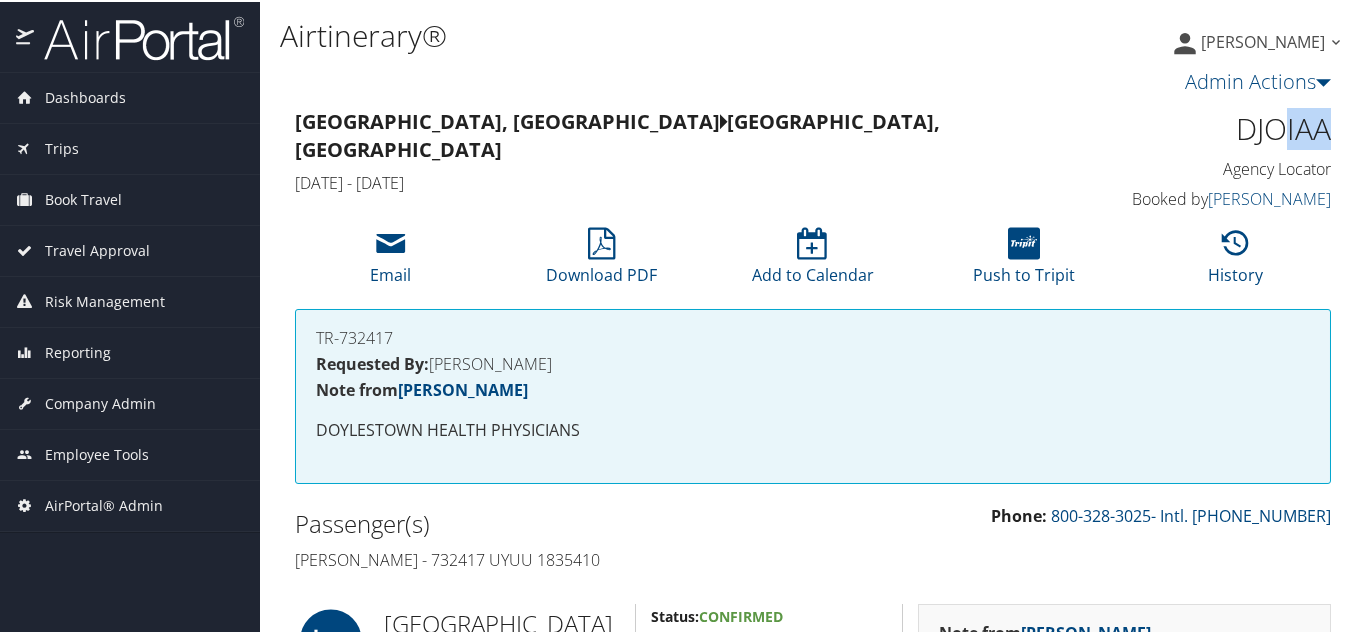 drag, startPoint x: 1348, startPoint y: 127, endPoint x: 1359, endPoint y: 125, distance: 11.18034 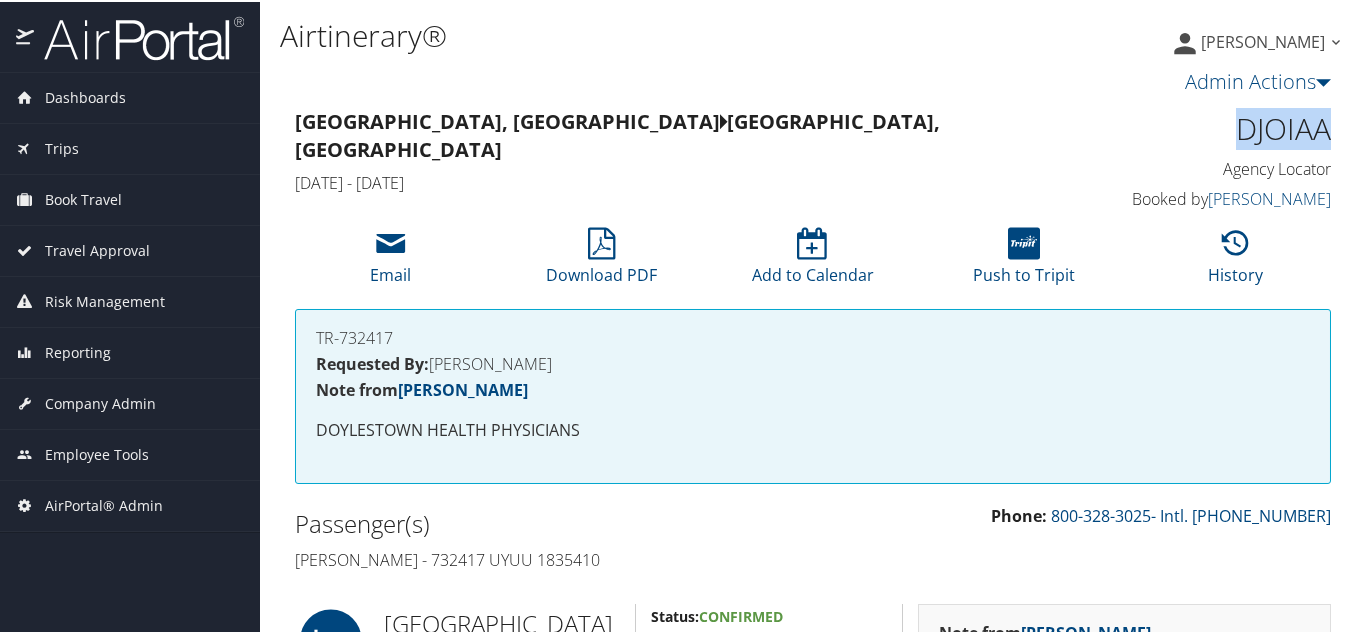 drag, startPoint x: 1327, startPoint y: 125, endPoint x: 1220, endPoint y: 131, distance: 107.16809 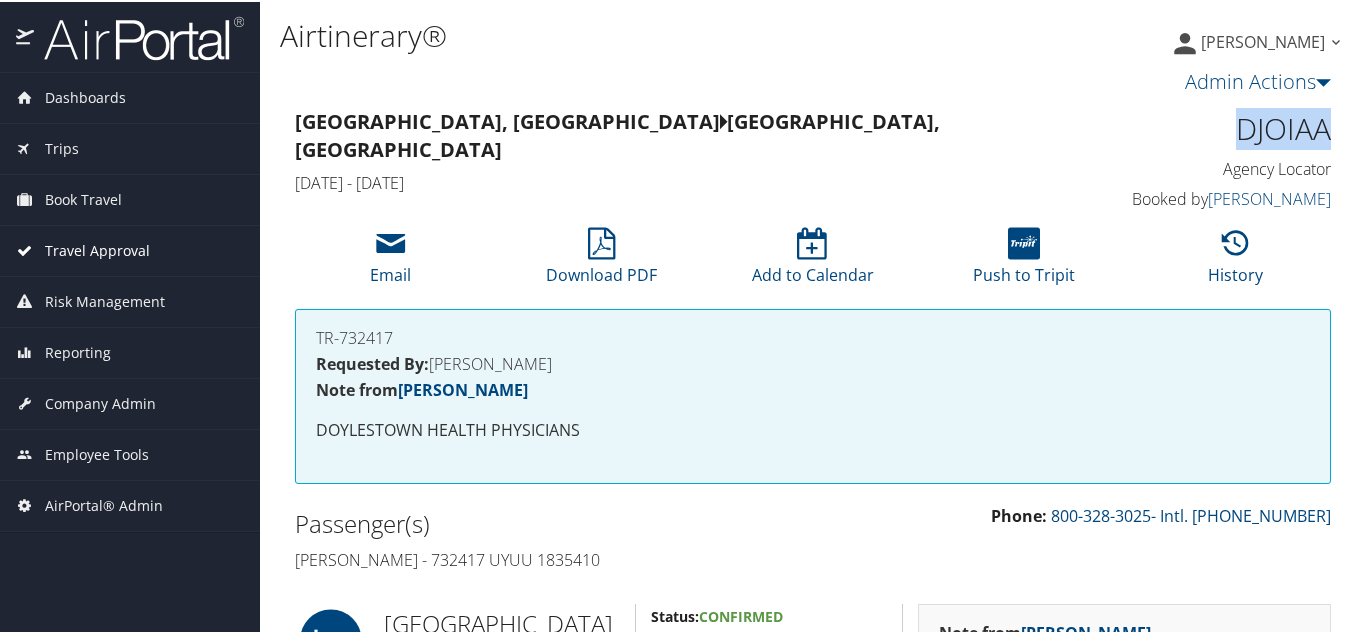 copy on "DJOIAA" 